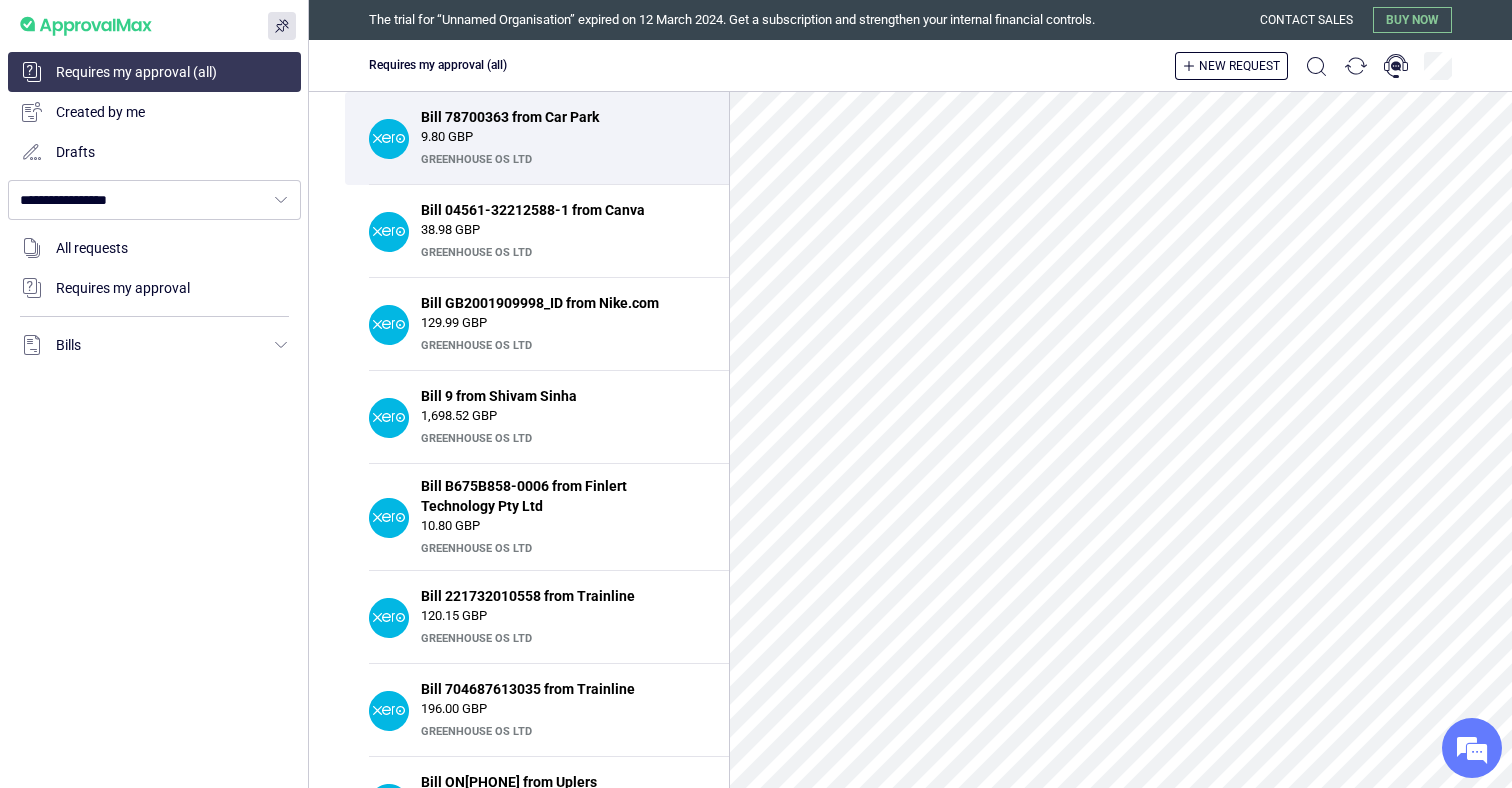 scroll, scrollTop: 0, scrollLeft: 0, axis: both 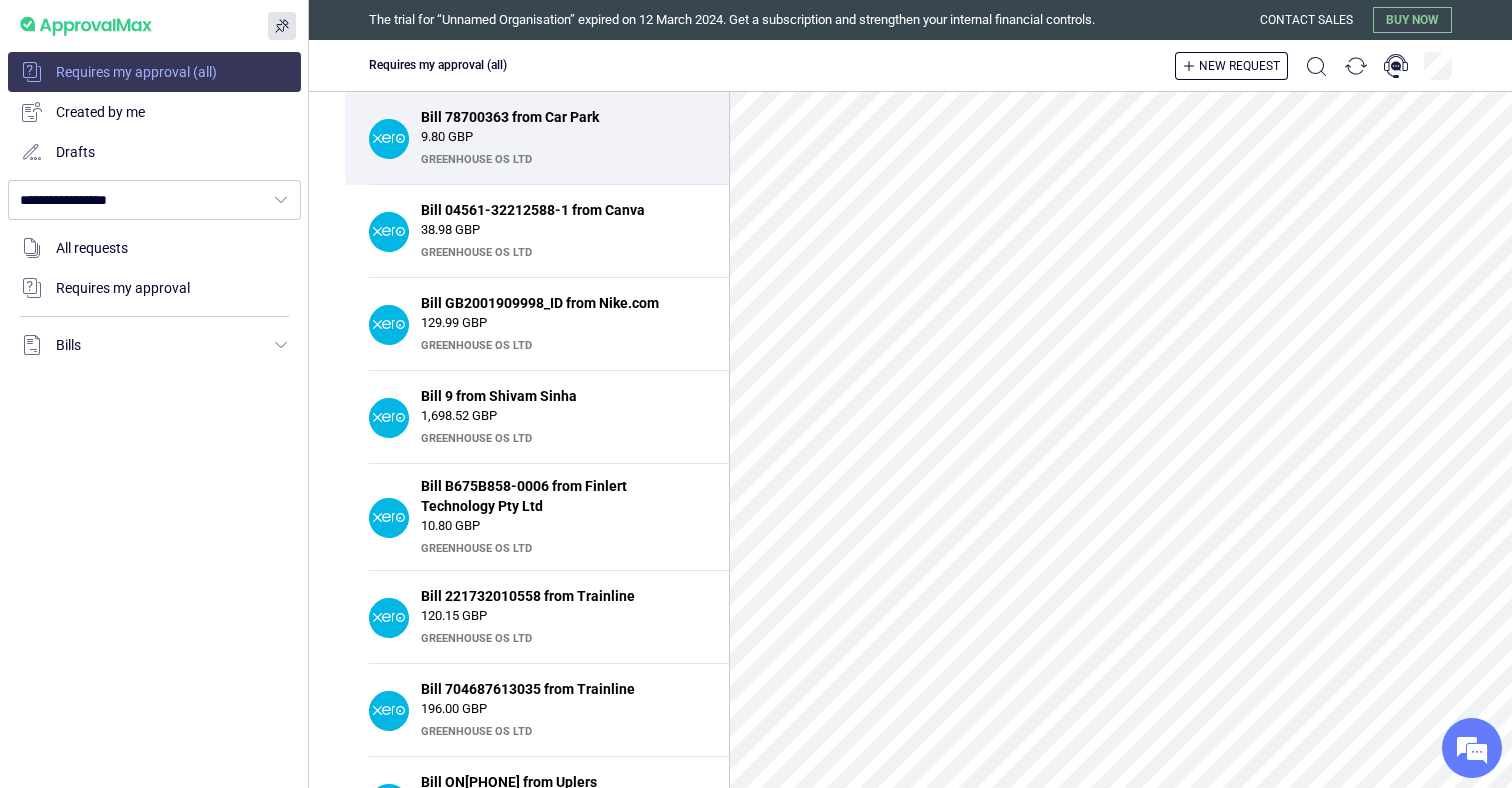 click at bounding box center [154, 72] 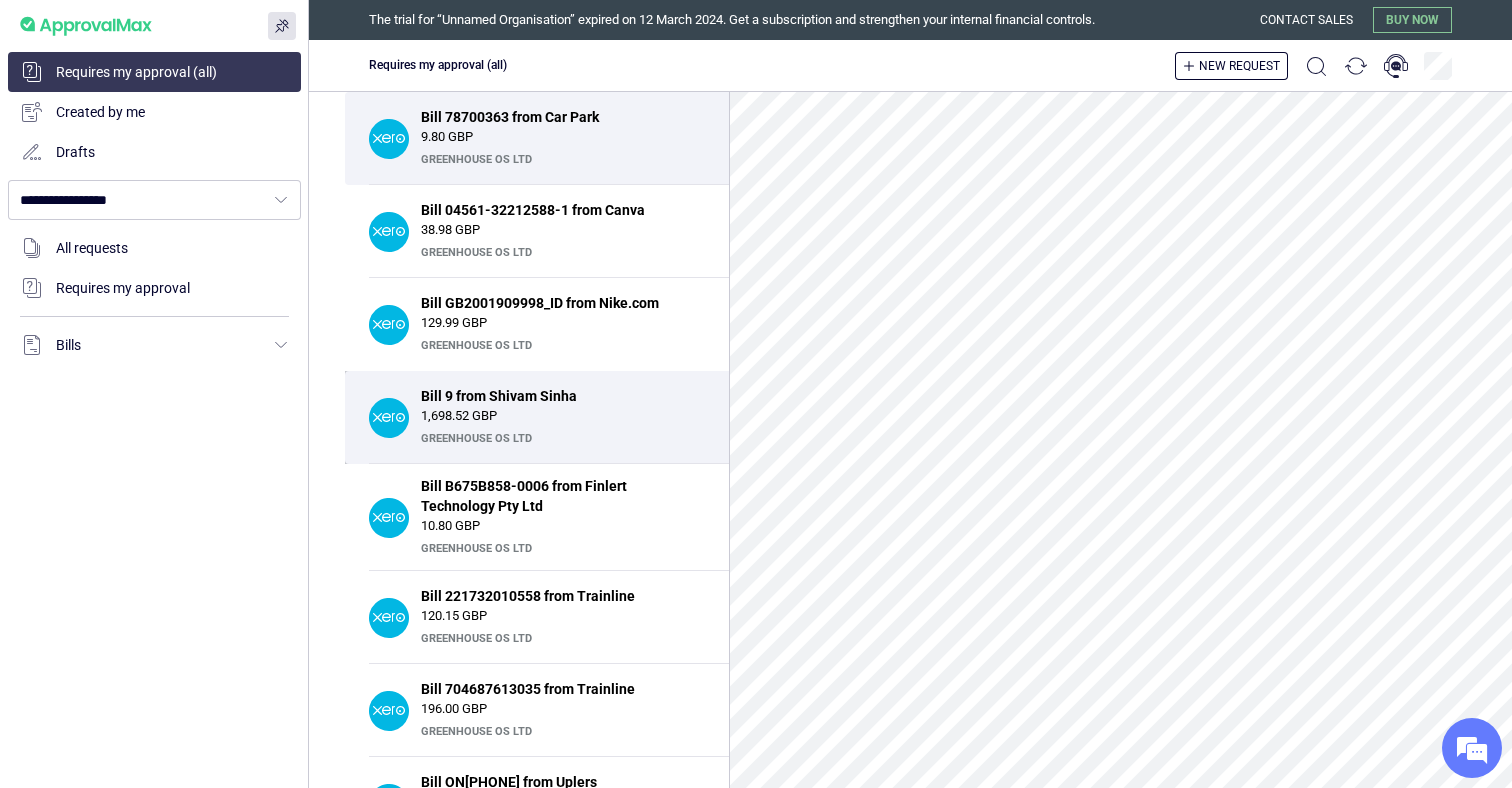 click on "Bill 9 from Shivam Sinha" at bounding box center [557, 396] 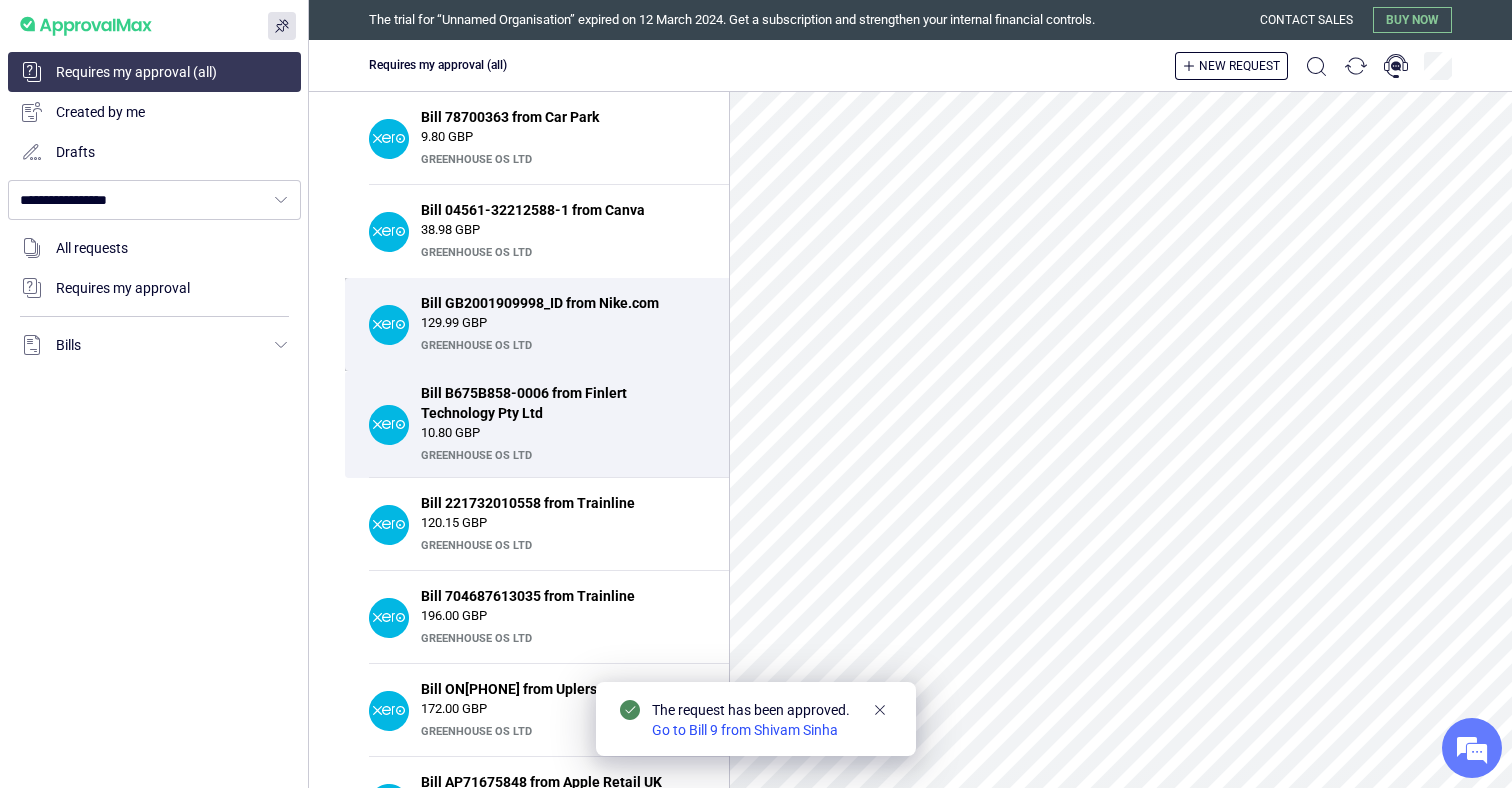 click on "129.99 GBP" at bounding box center [563, 323] 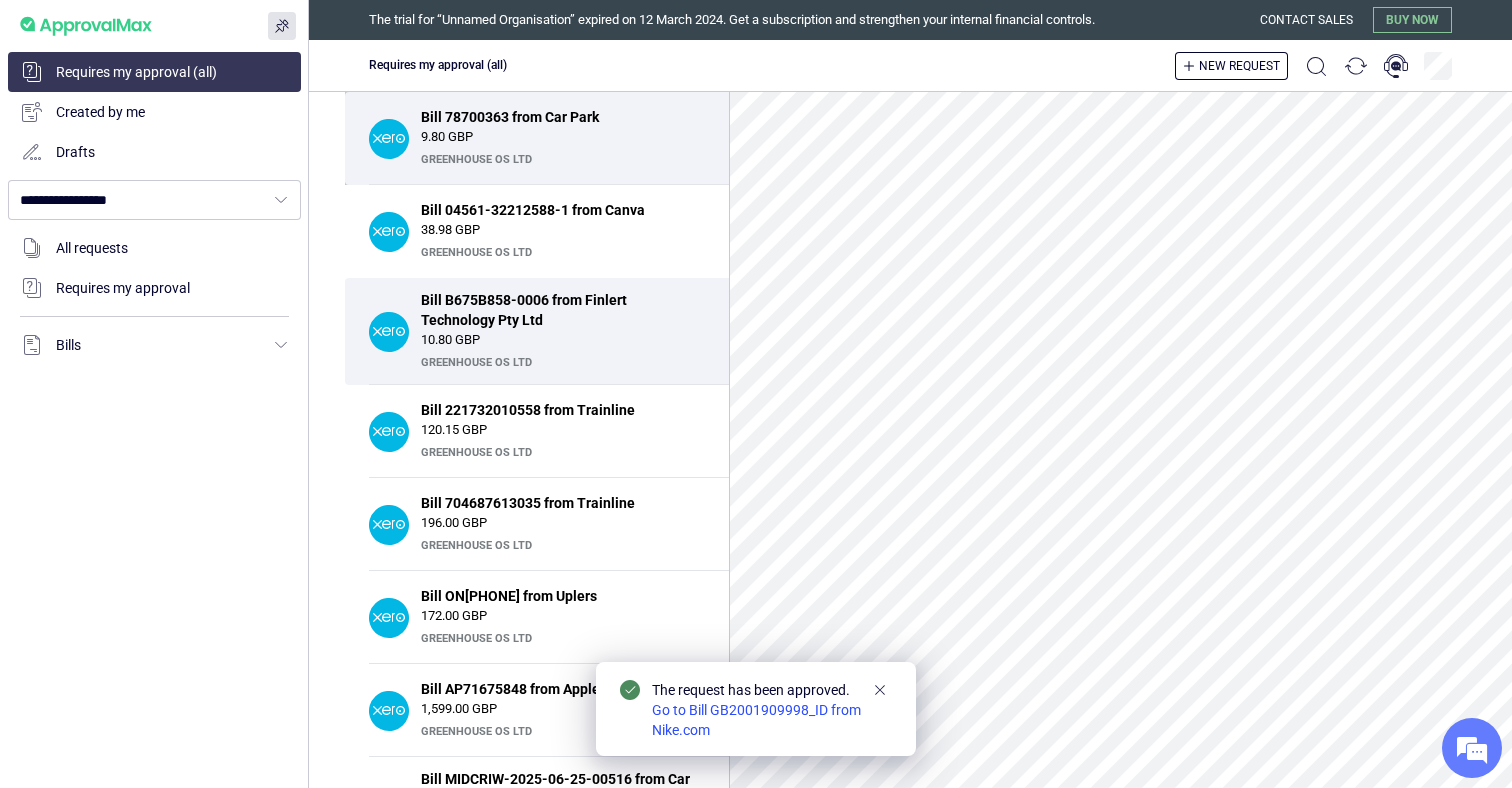 click on "9.80 GBP" at bounding box center [563, 137] 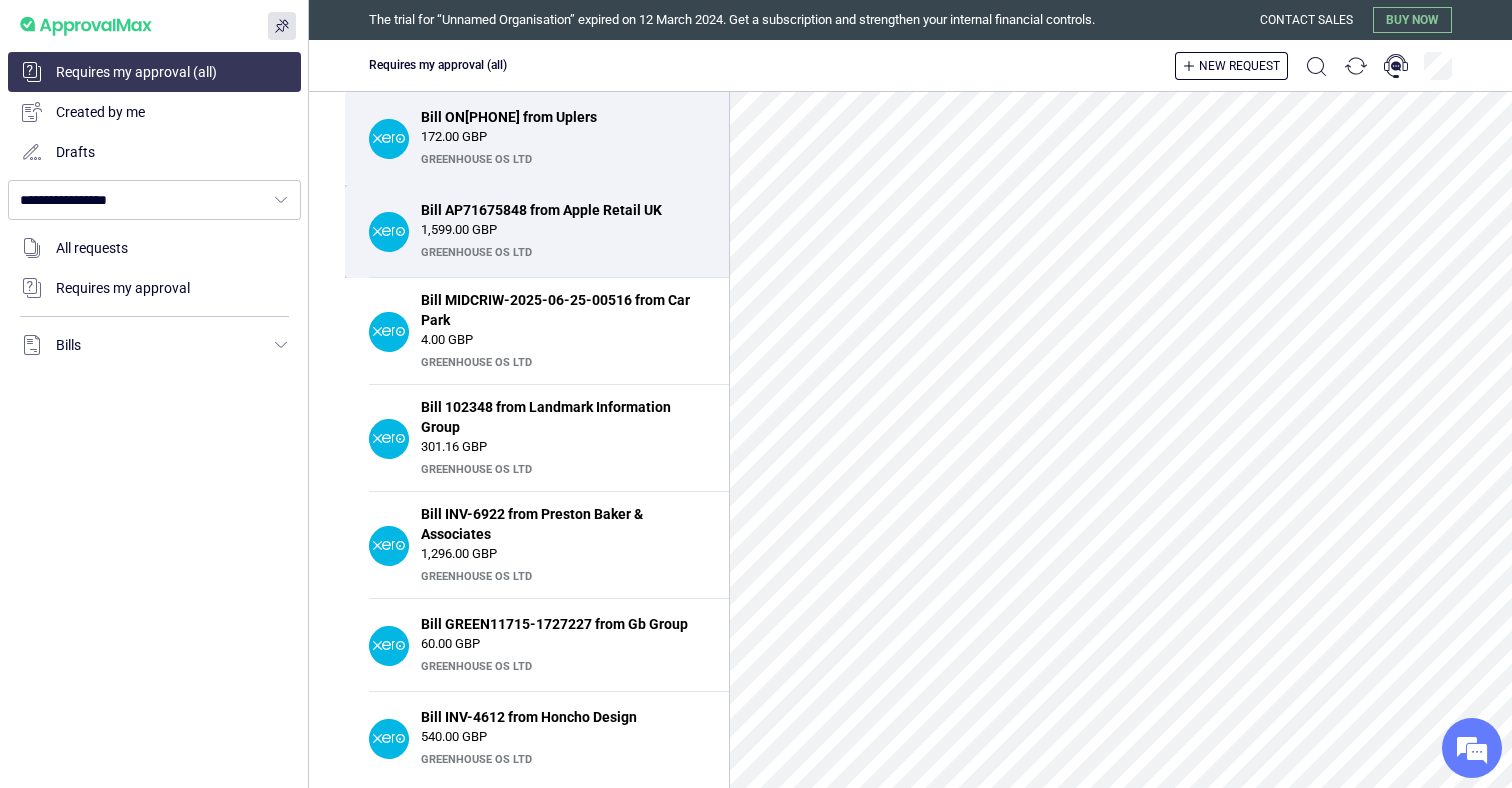 click on "1,599.00 GBP" at bounding box center (563, 230) 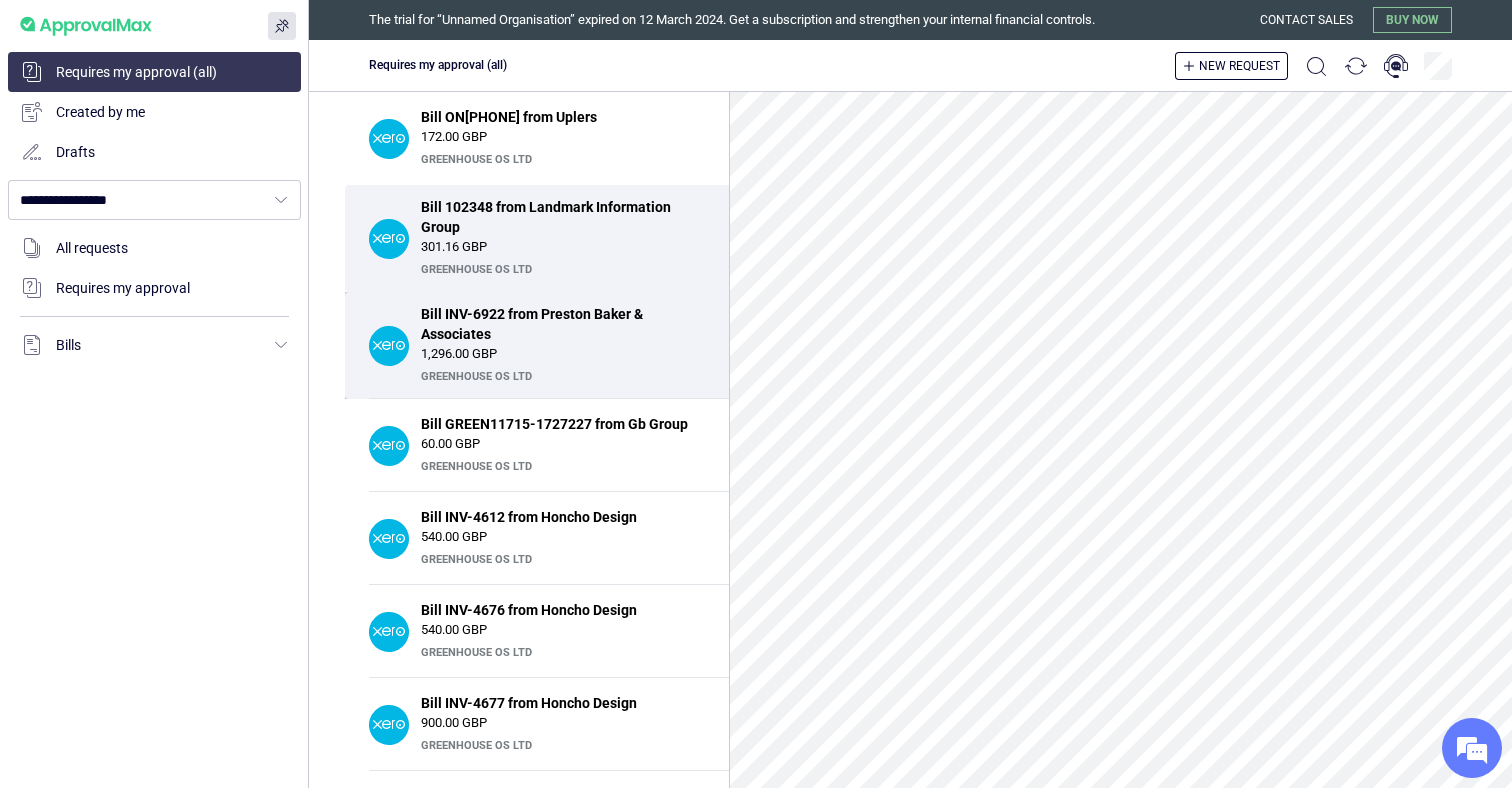 click on "Bill INV-6922 from Preston Baker & Associates" at bounding box center [557, 324] 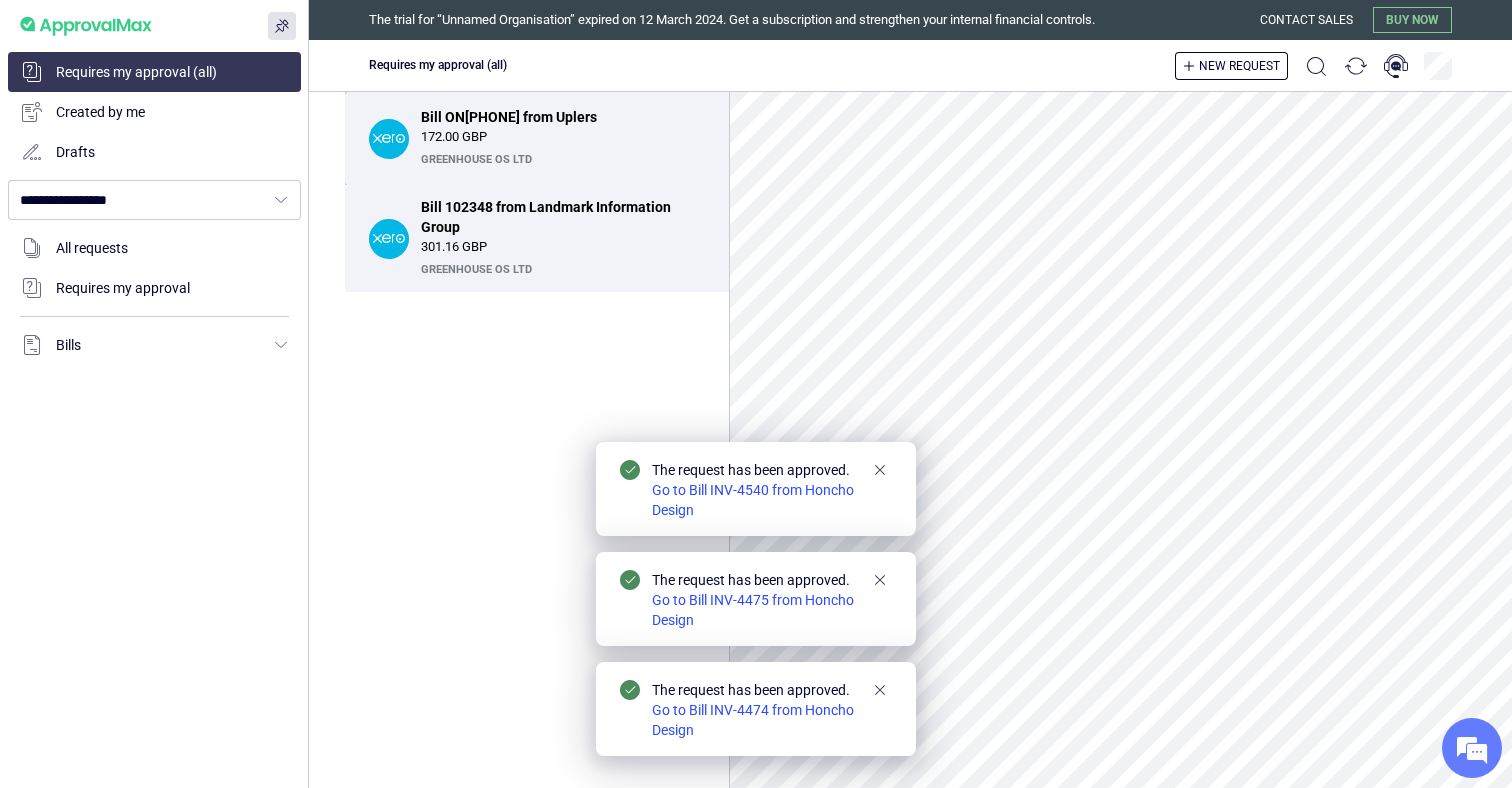 click on "Greenhouse OS Ltd" at bounding box center (560, 160) 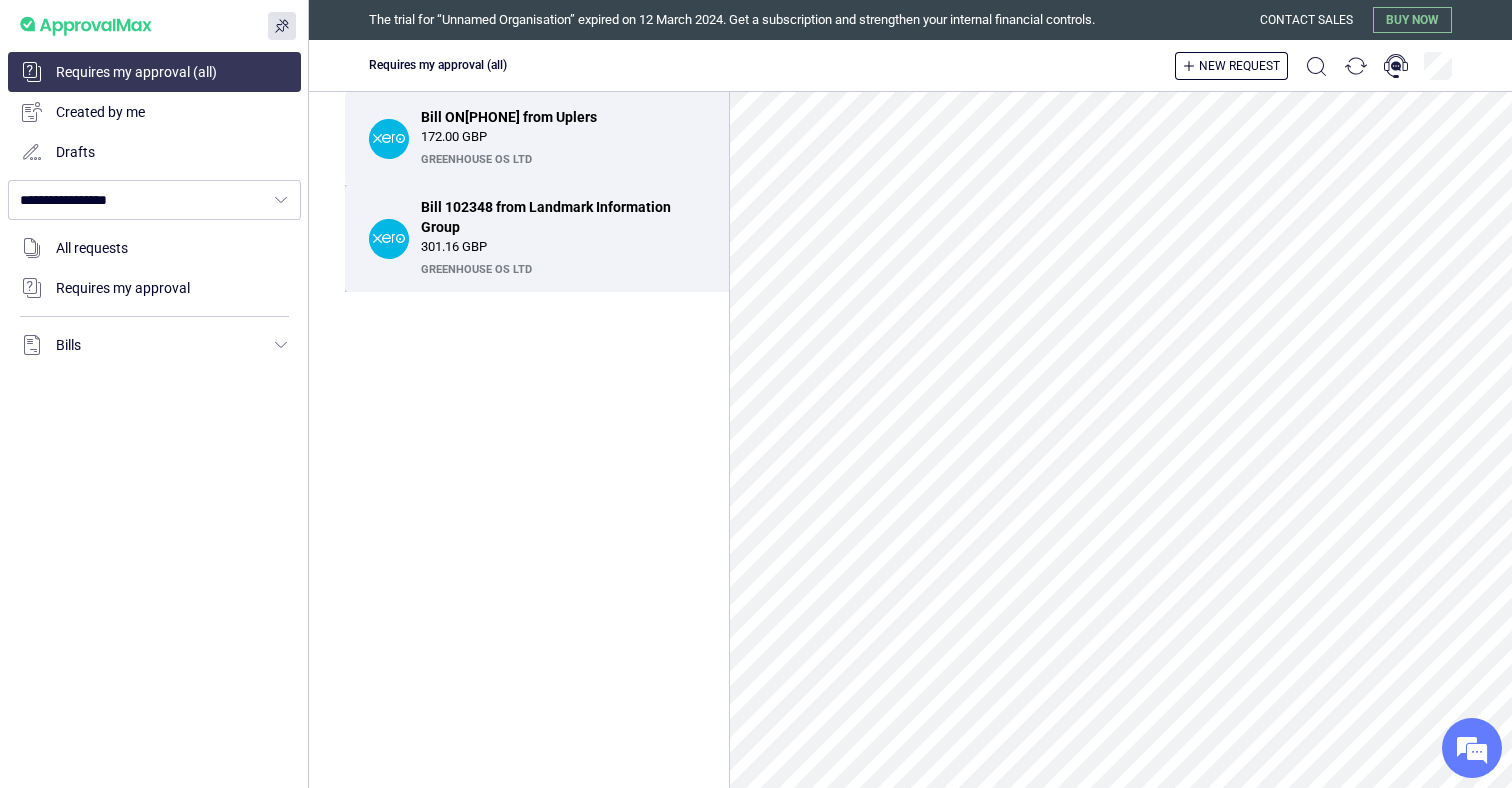 click on "Bill 102348 from Landmark Information Group" at bounding box center (557, 217) 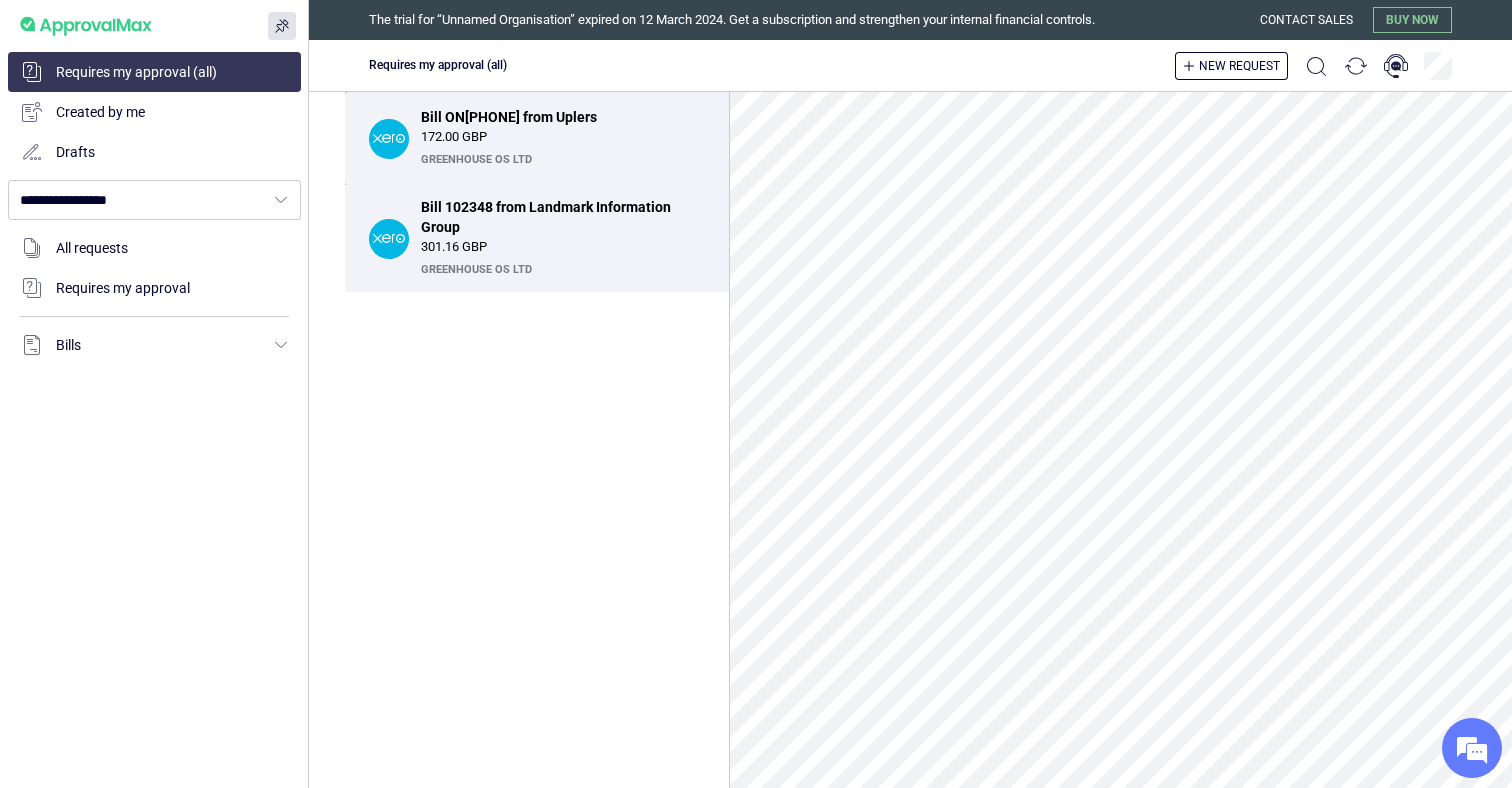 click on "Greenhouse OS Ltd" at bounding box center [560, 160] 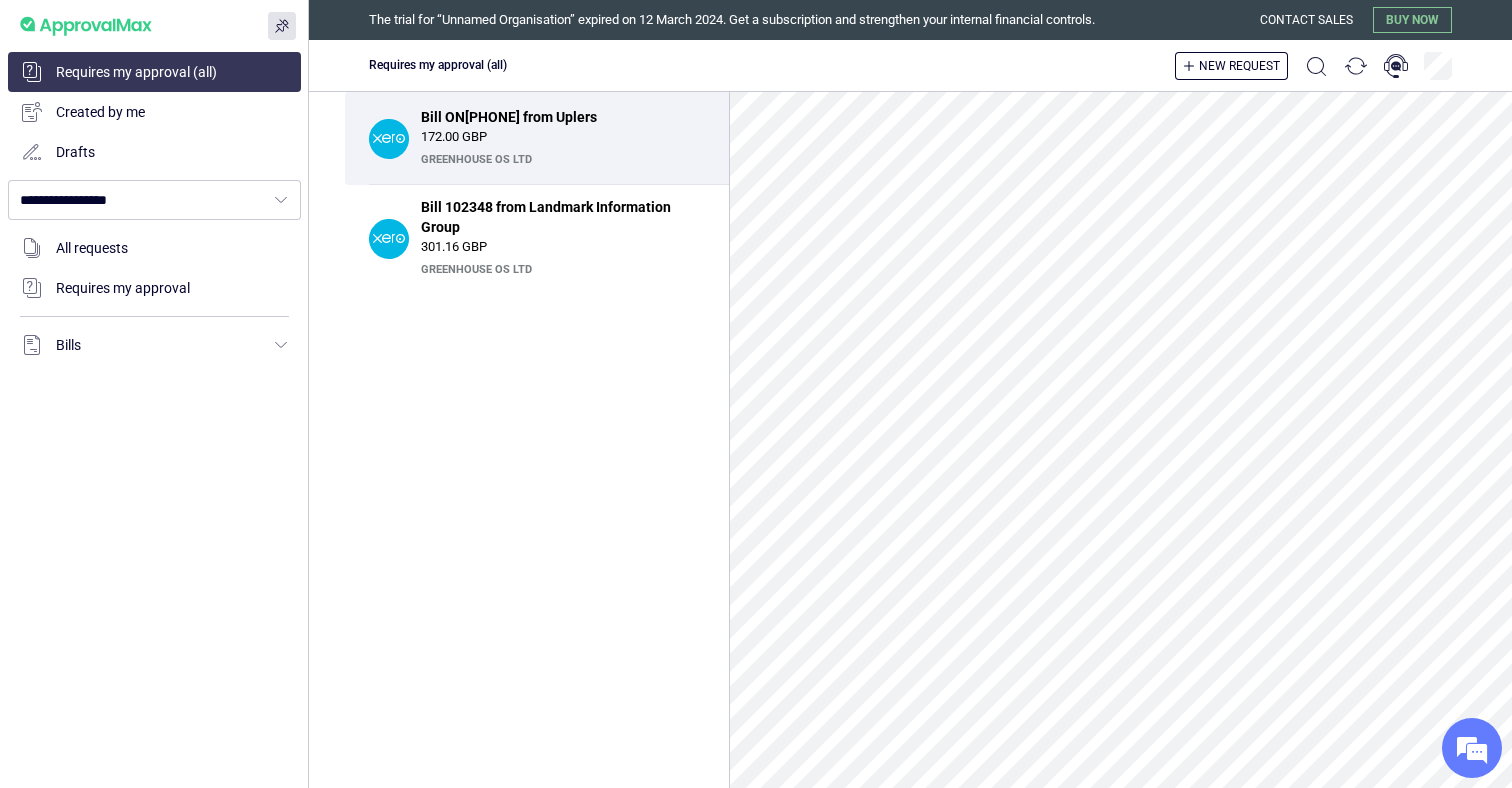 click on "172.00 GBP" at bounding box center (563, 137) 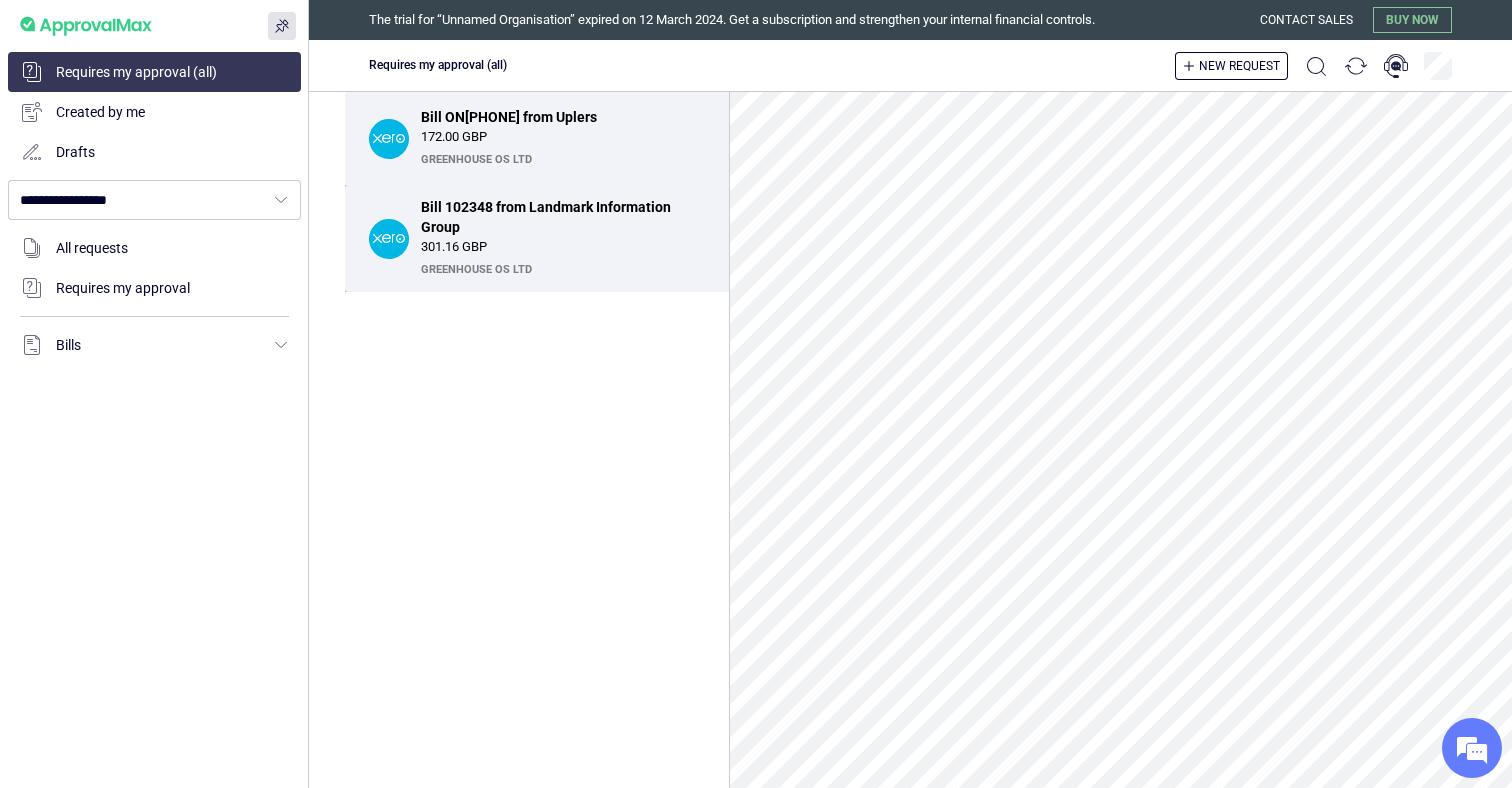 click on "Bill 102348 from Landmark Information Group" at bounding box center (557, 217) 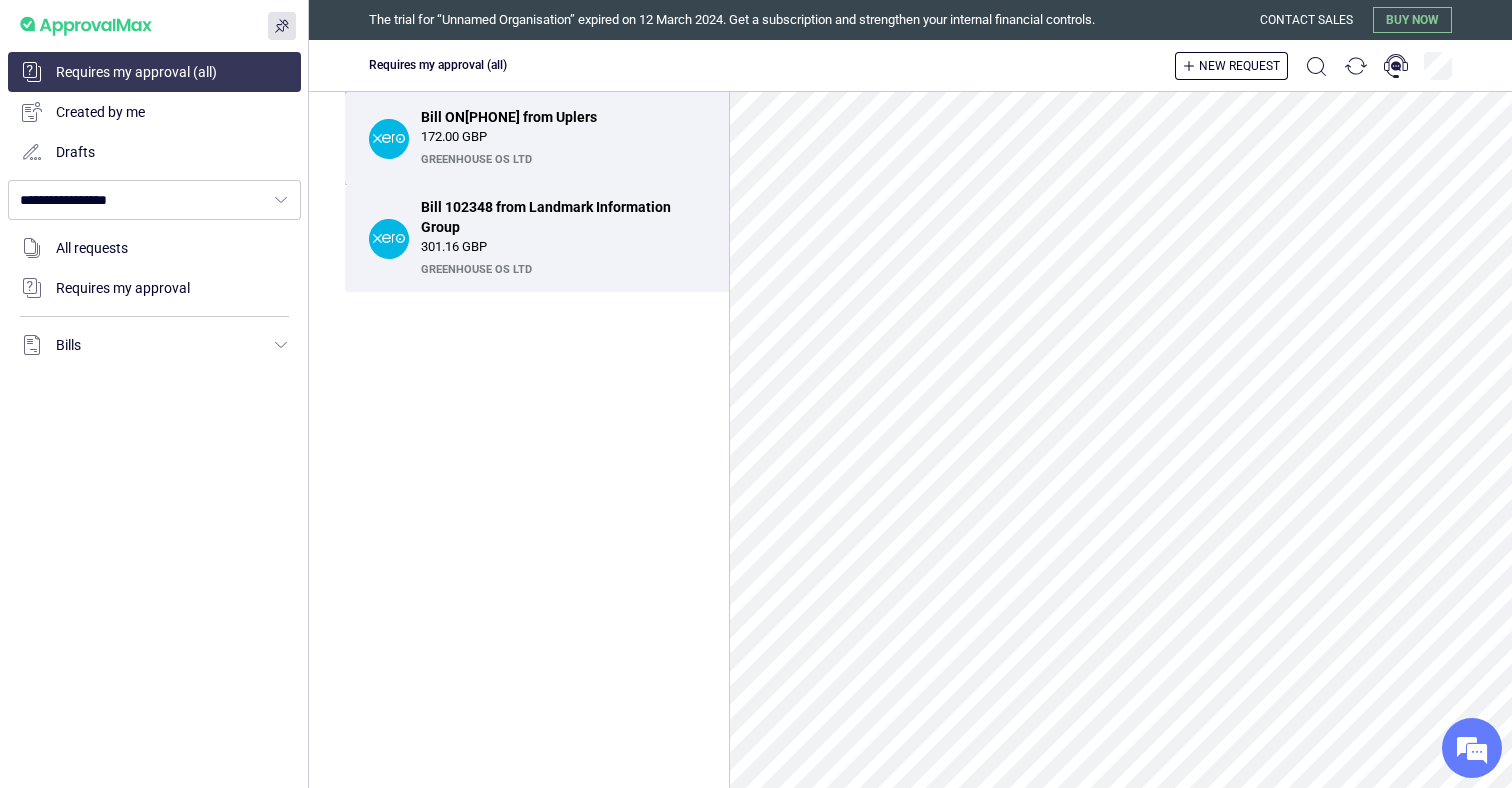 click on "172.00 GBP" at bounding box center (563, 137) 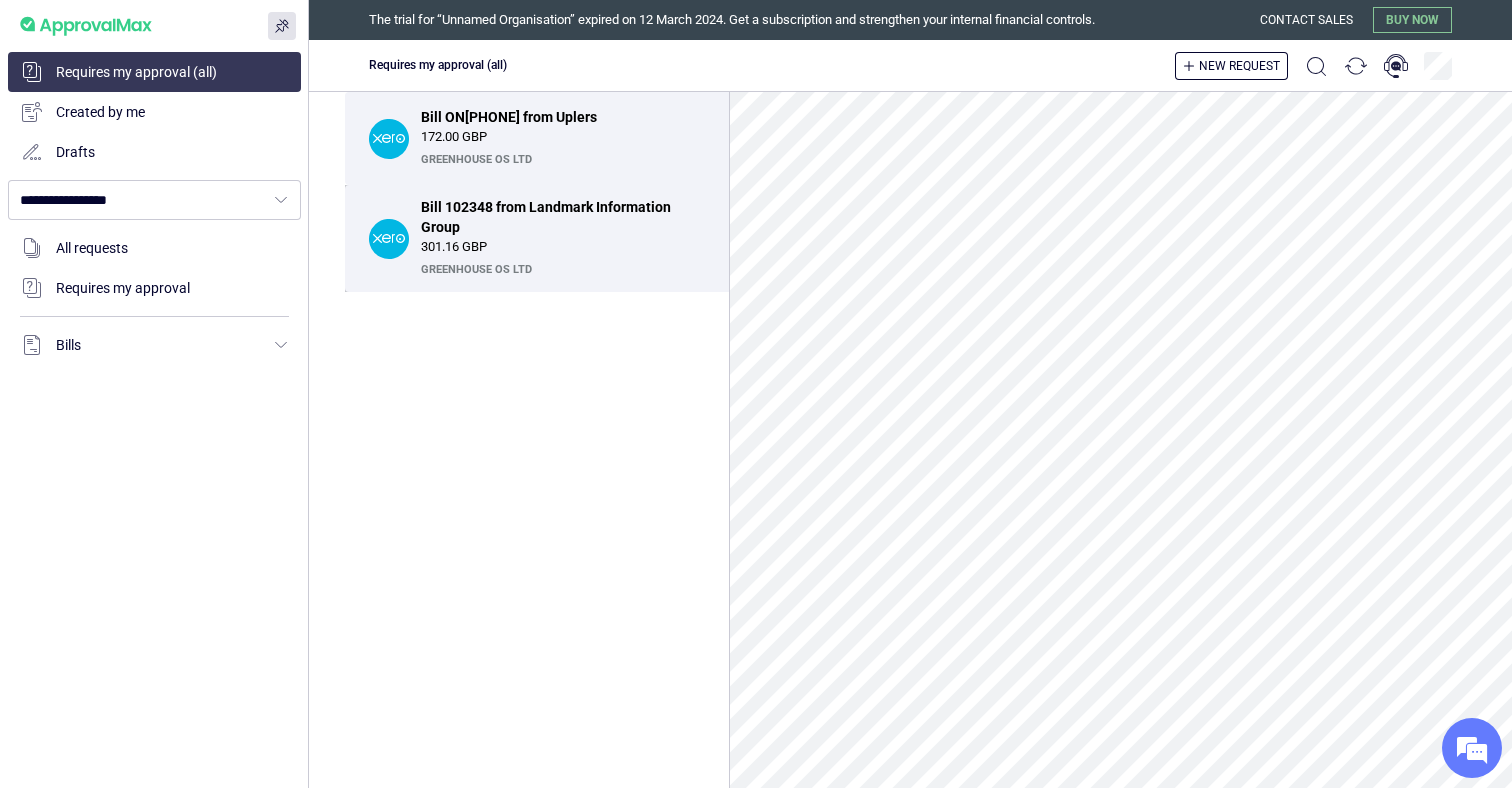 click on "Bill 102348 from Landmark Information Group" at bounding box center (557, 217) 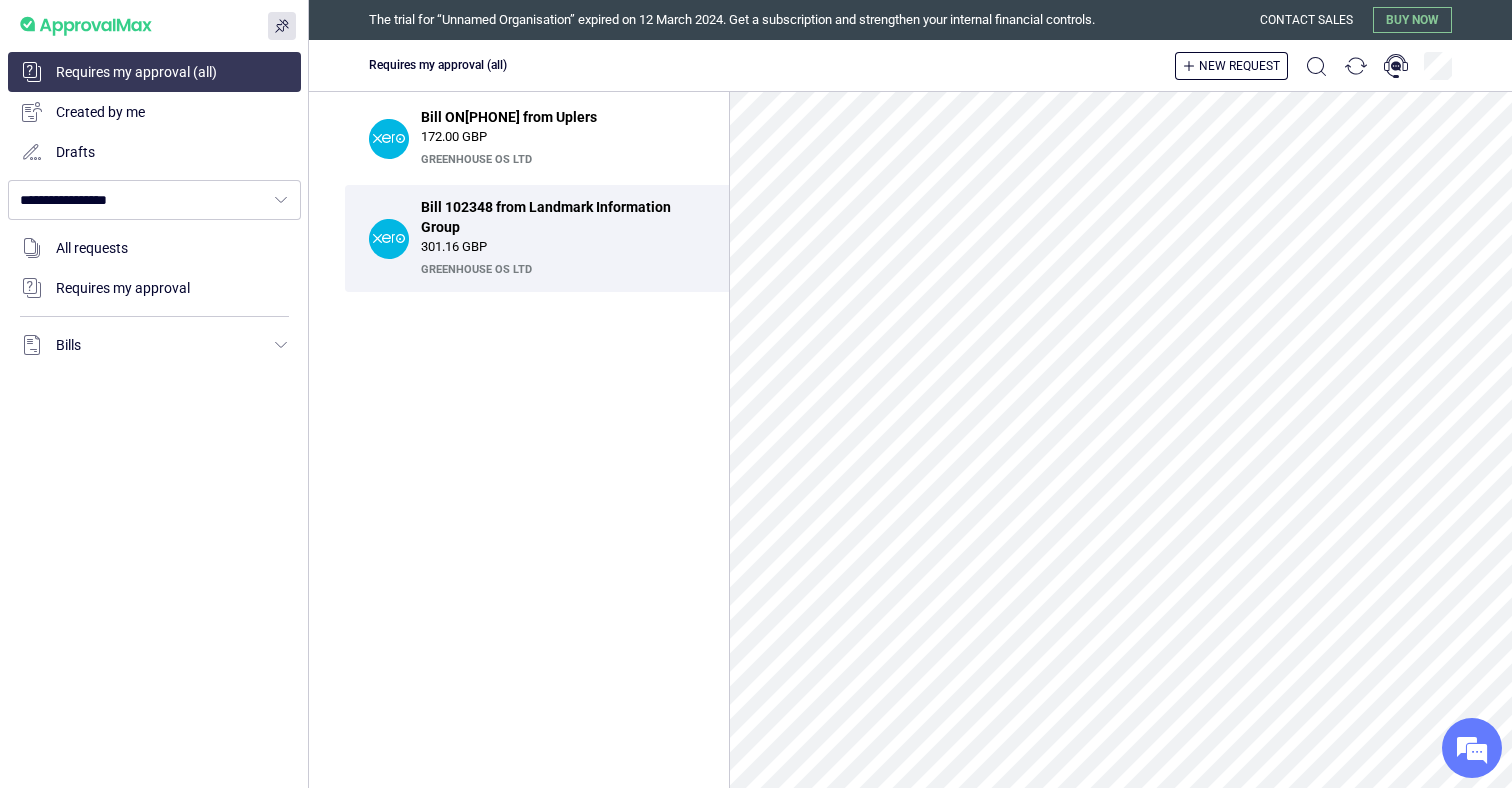 scroll, scrollTop: 0, scrollLeft: 0, axis: both 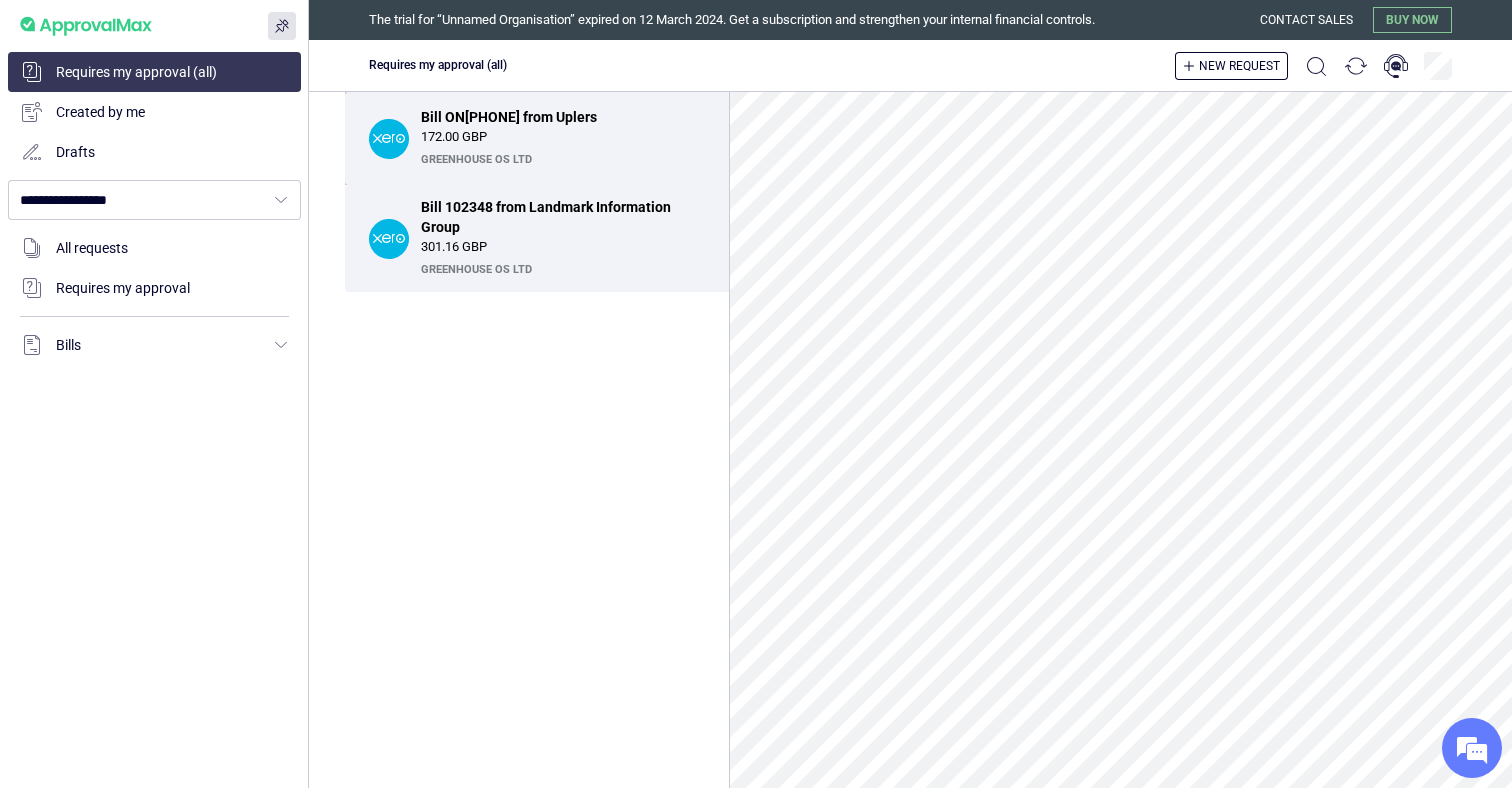 click on "Greenhouse OS Ltd" at bounding box center (560, 160) 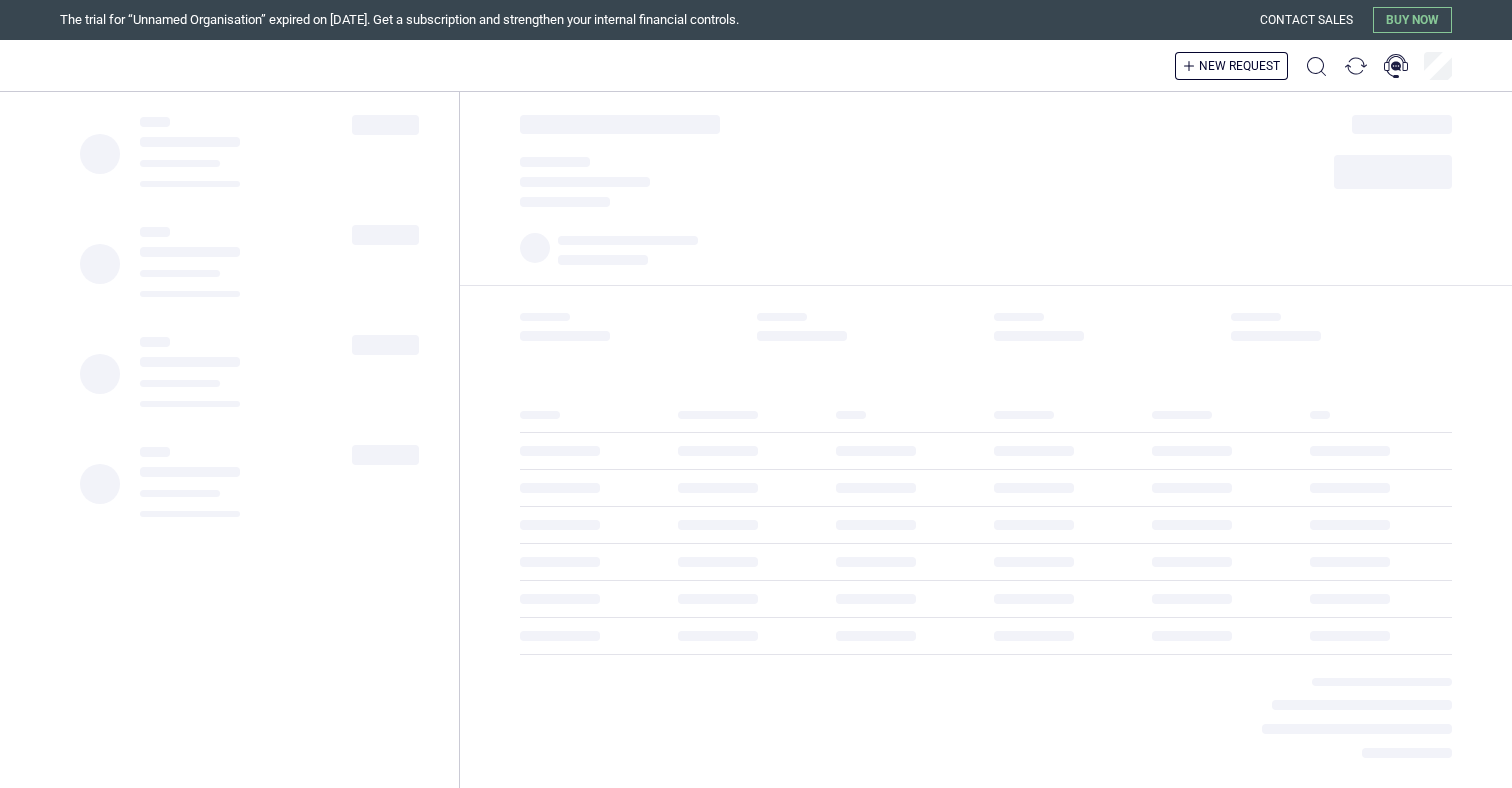 scroll, scrollTop: 0, scrollLeft: 0, axis: both 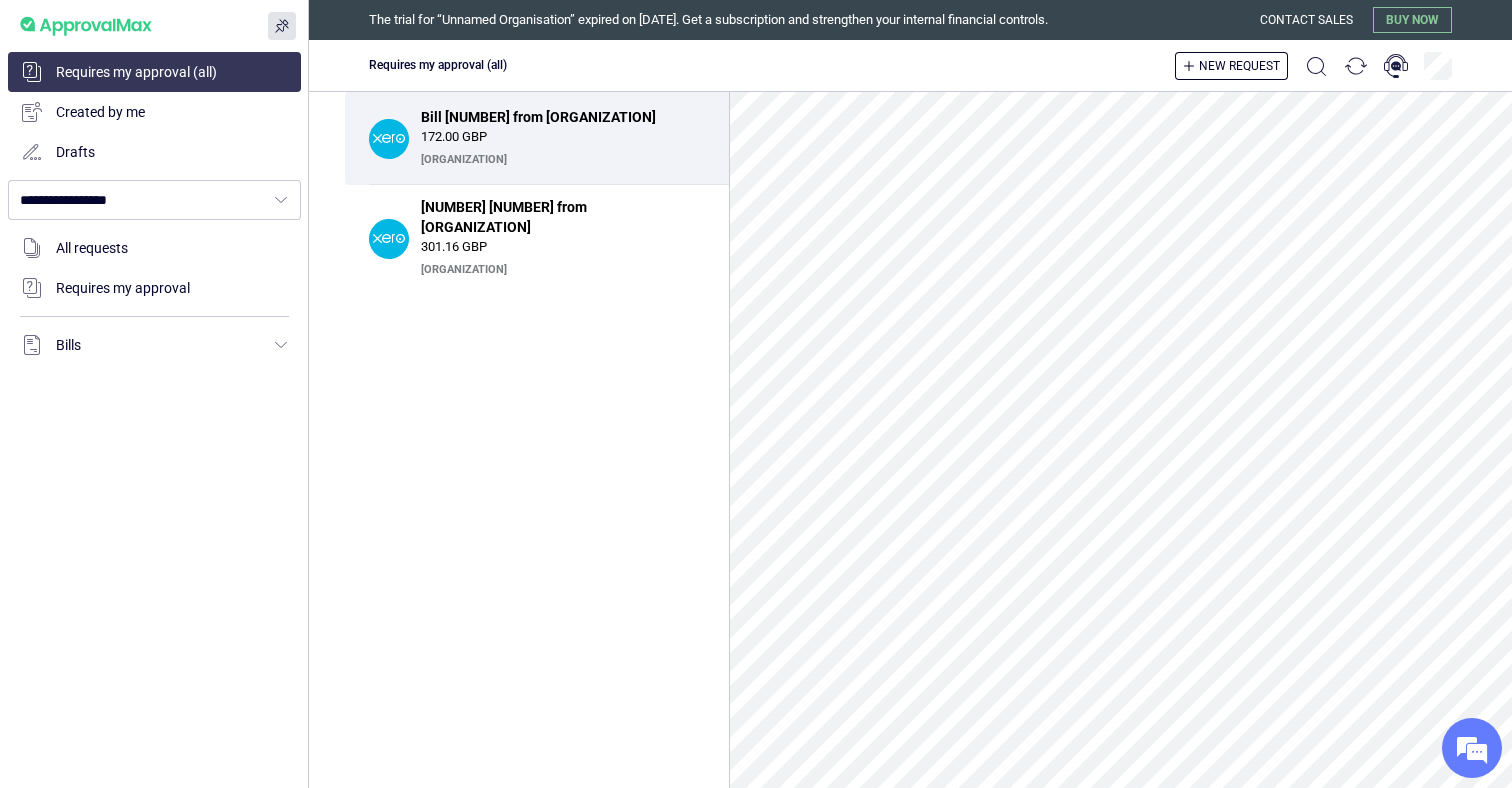 click on "172.00 GBP" at bounding box center (563, 137) 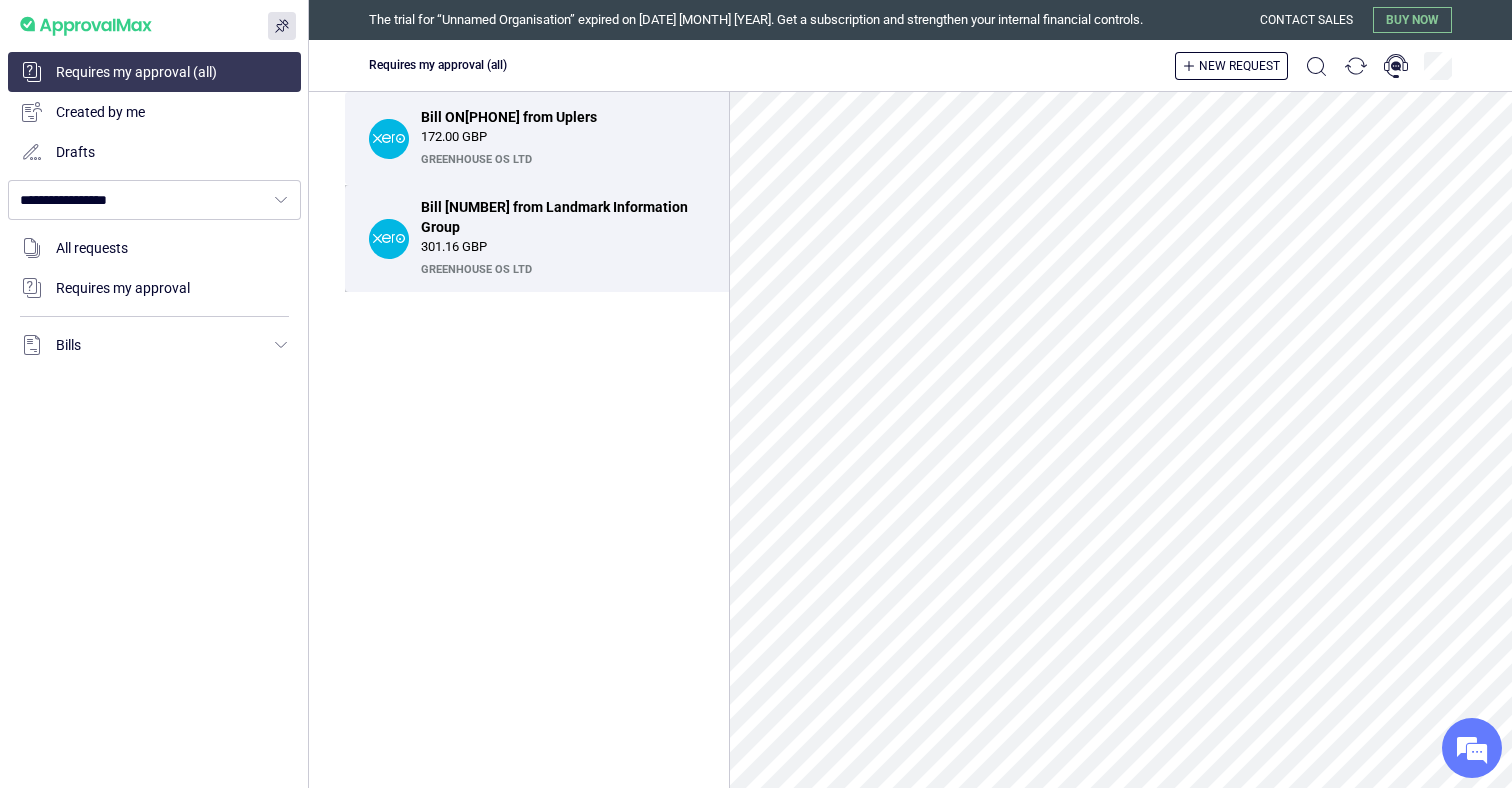 scroll, scrollTop: 0, scrollLeft: 0, axis: both 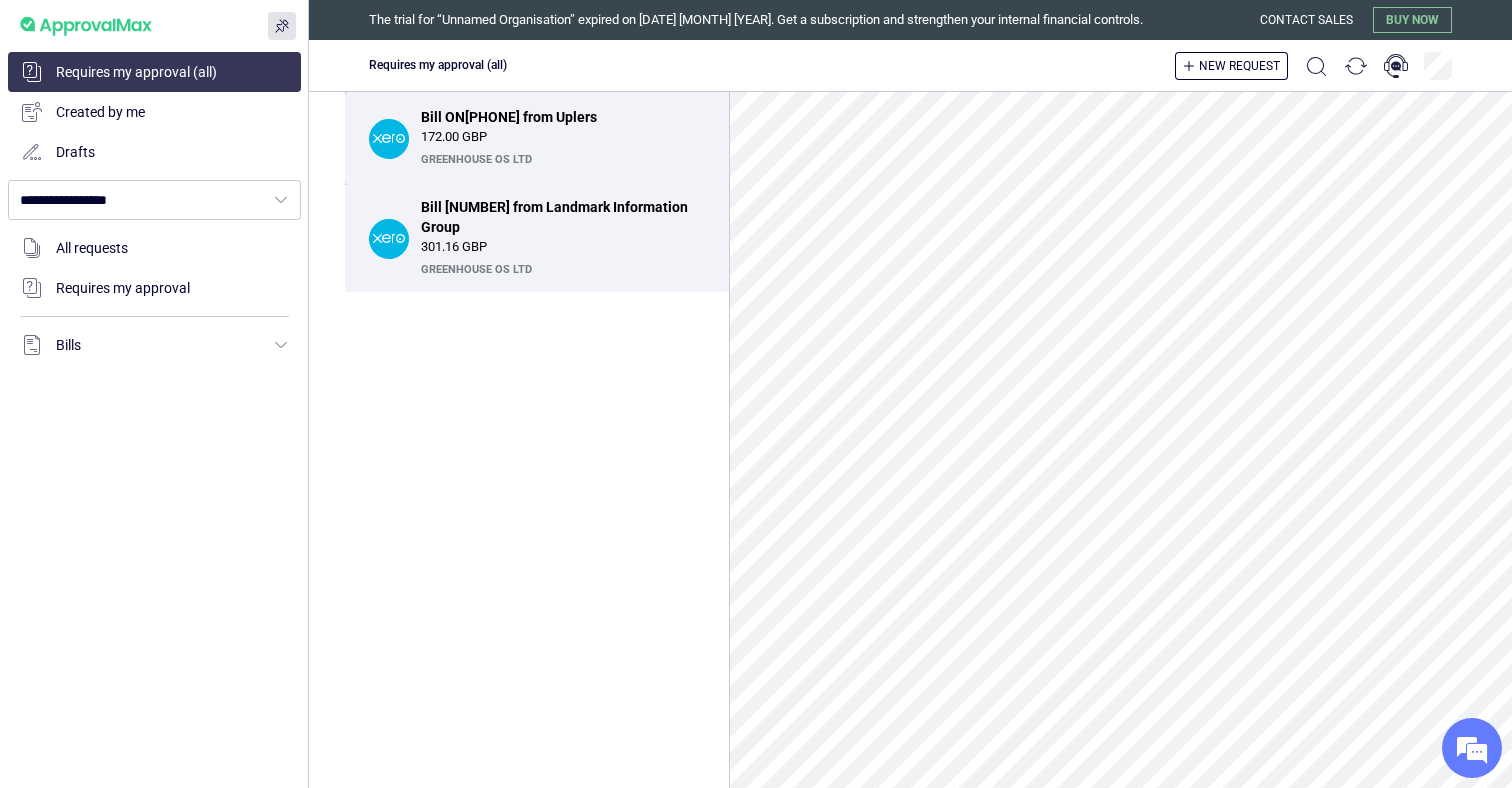 click on "[ORGANIZATION]" at bounding box center (560, 160) 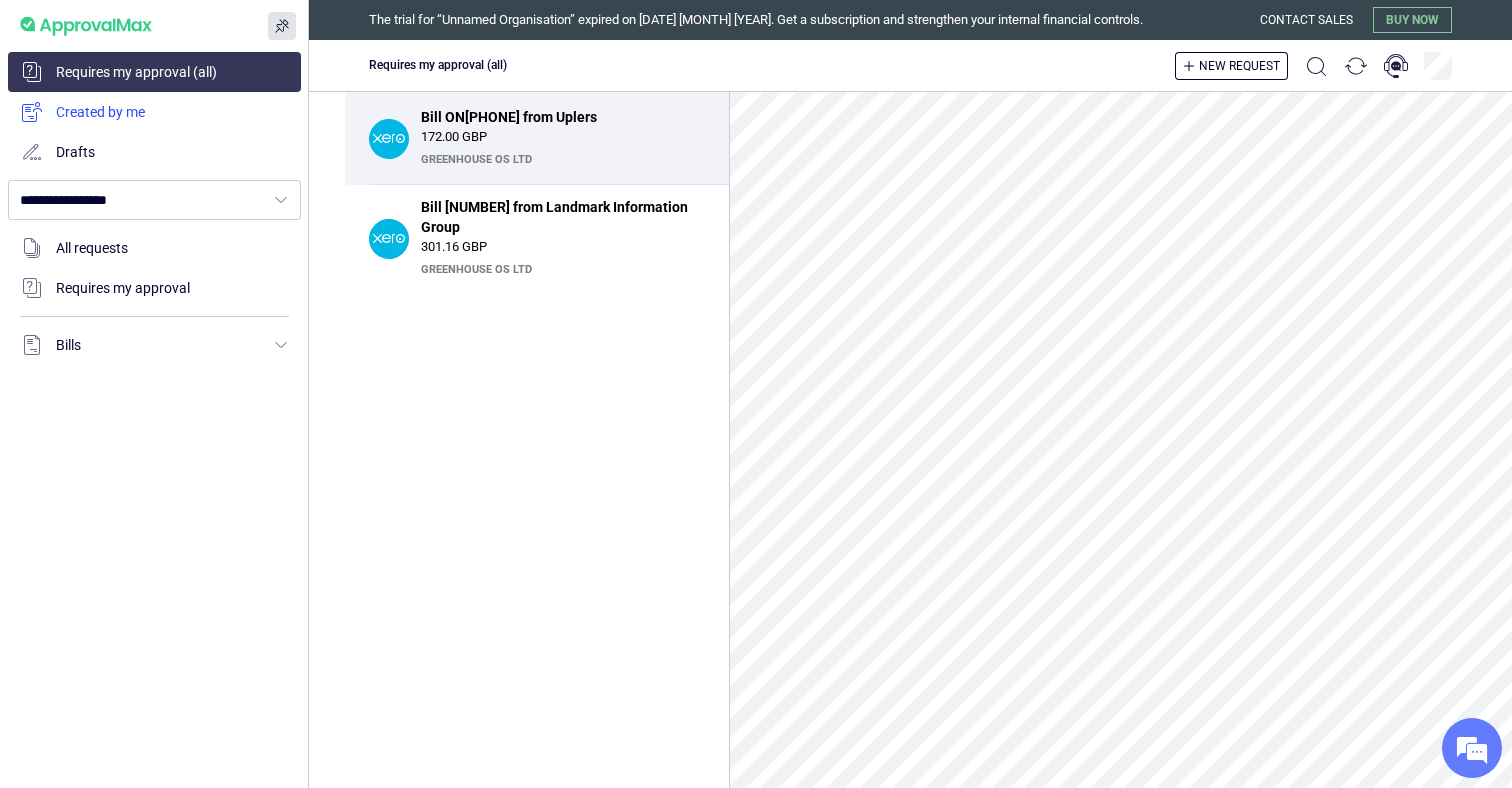 click at bounding box center (154, 112) 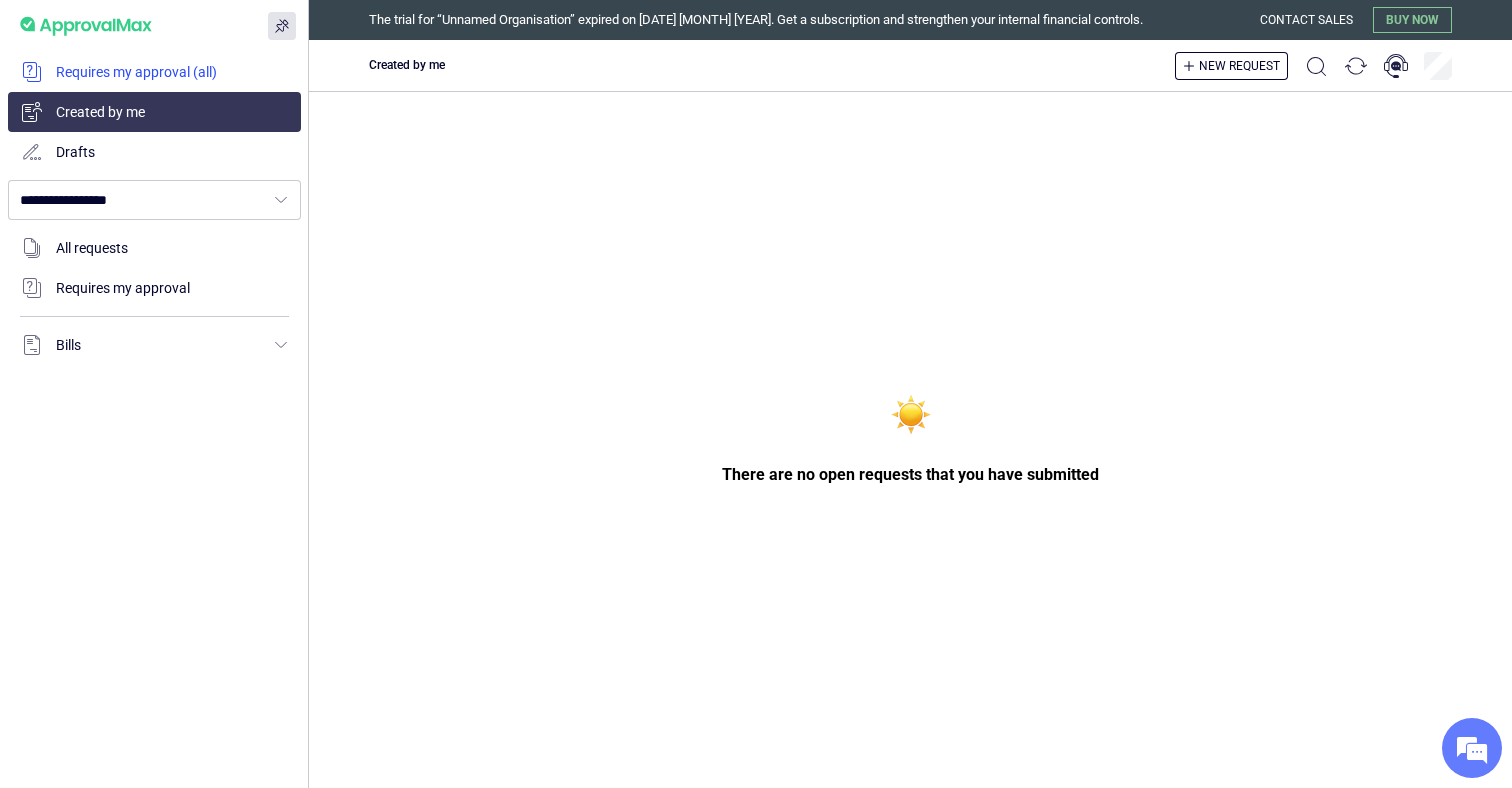 scroll, scrollTop: 0, scrollLeft: 0, axis: both 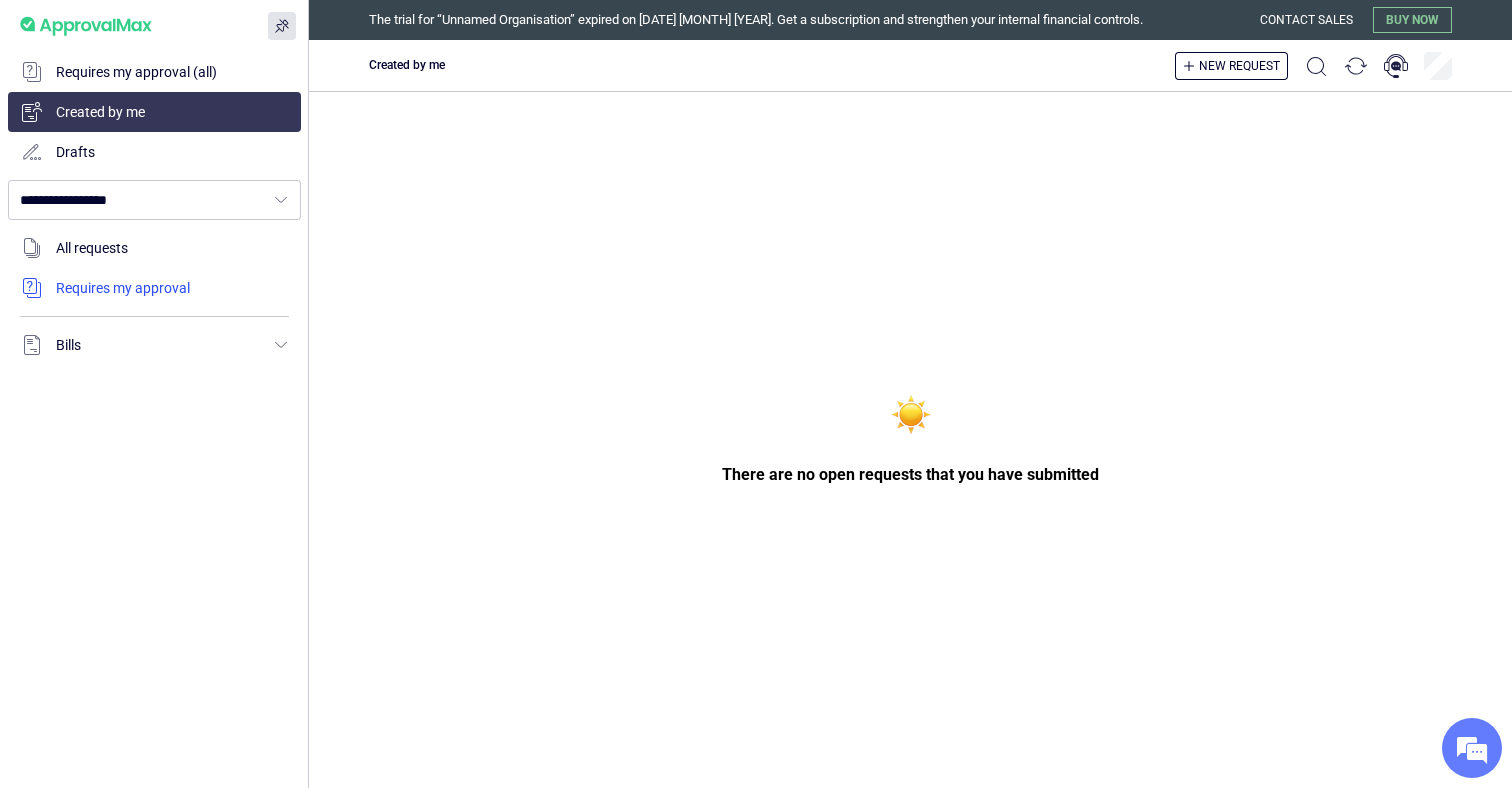 click at bounding box center [154, 288] 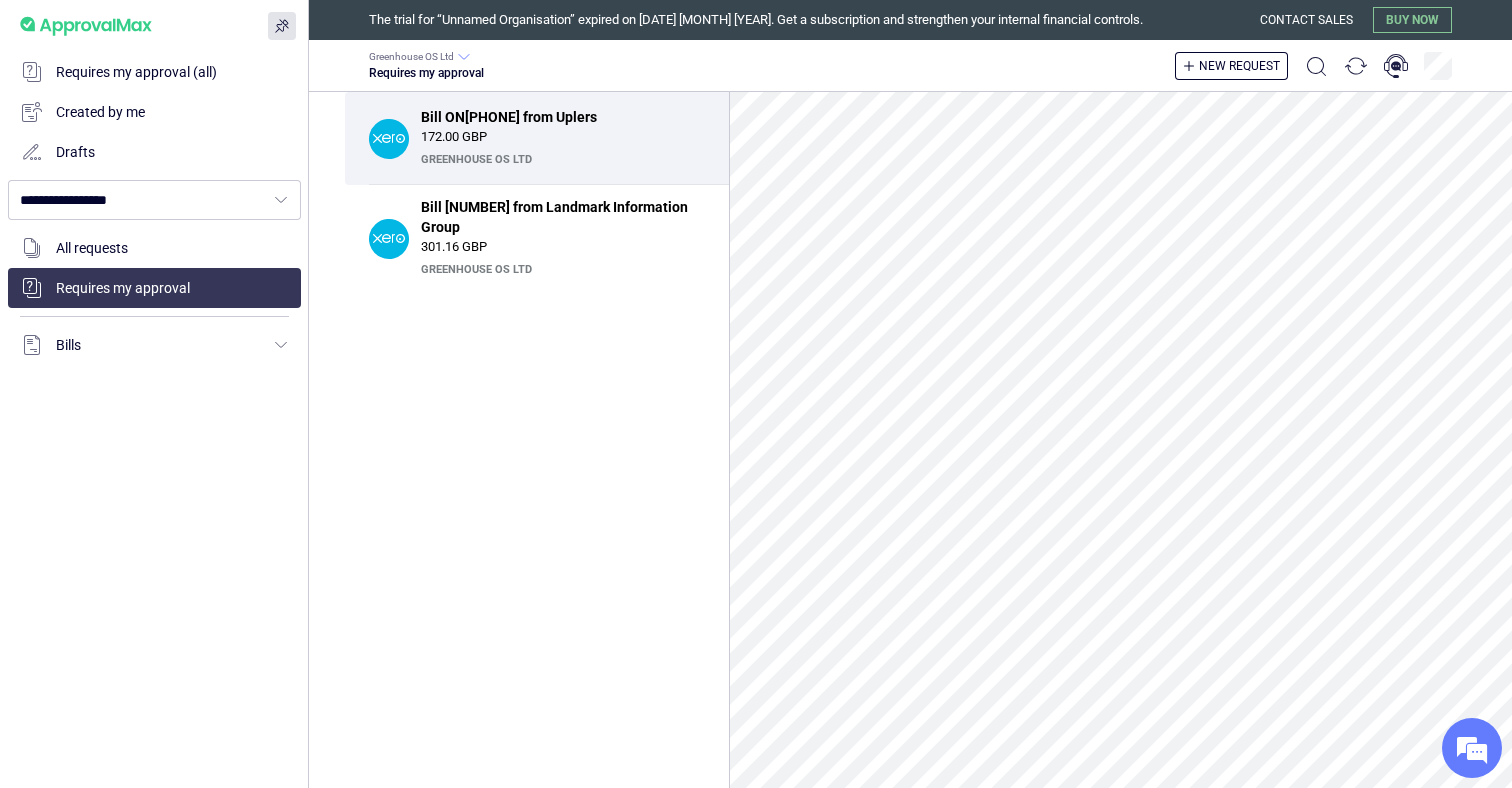 click on "172.00 GBP" at bounding box center [563, 137] 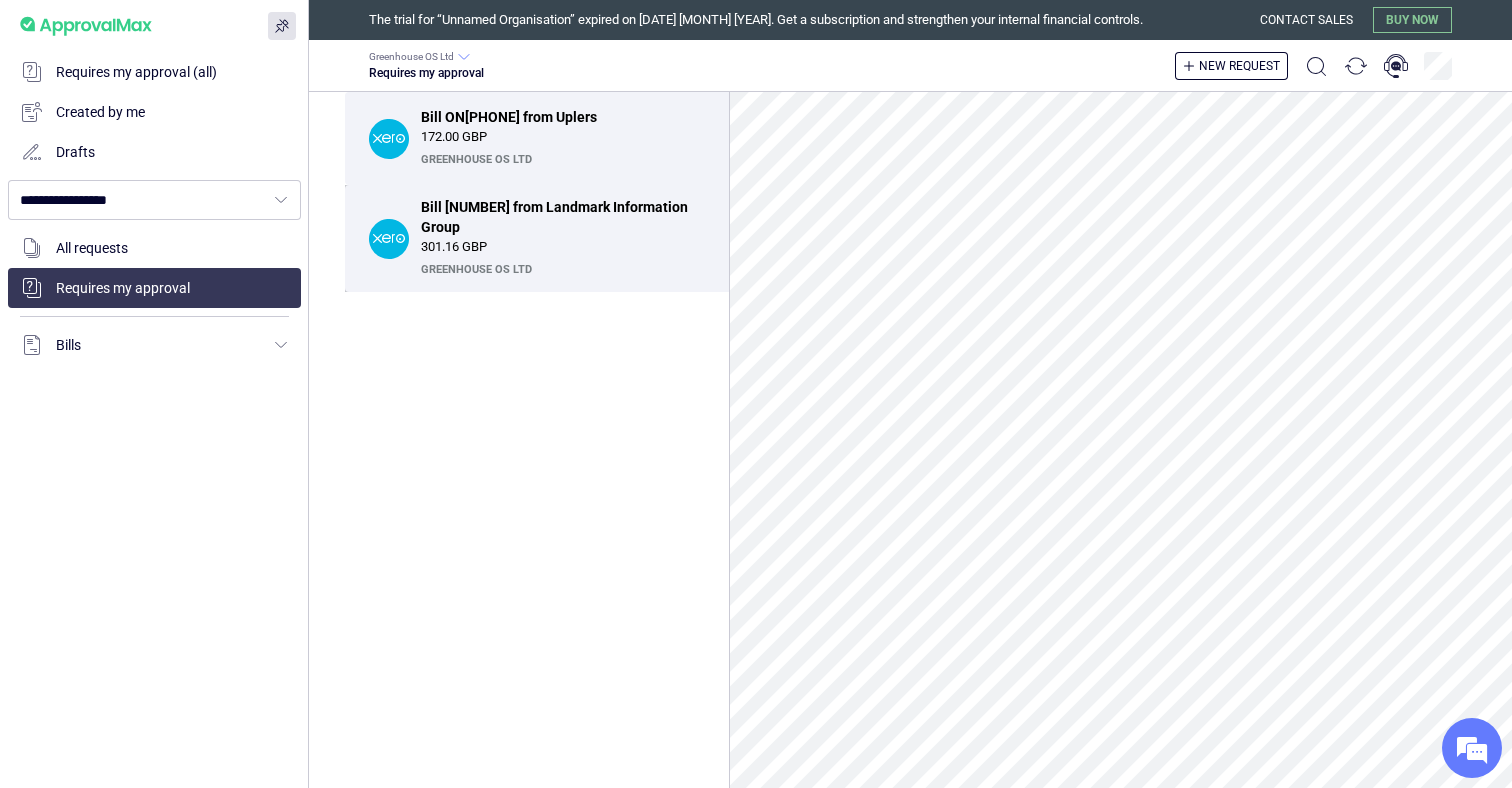 click on "301.16 GBP" at bounding box center (563, 247) 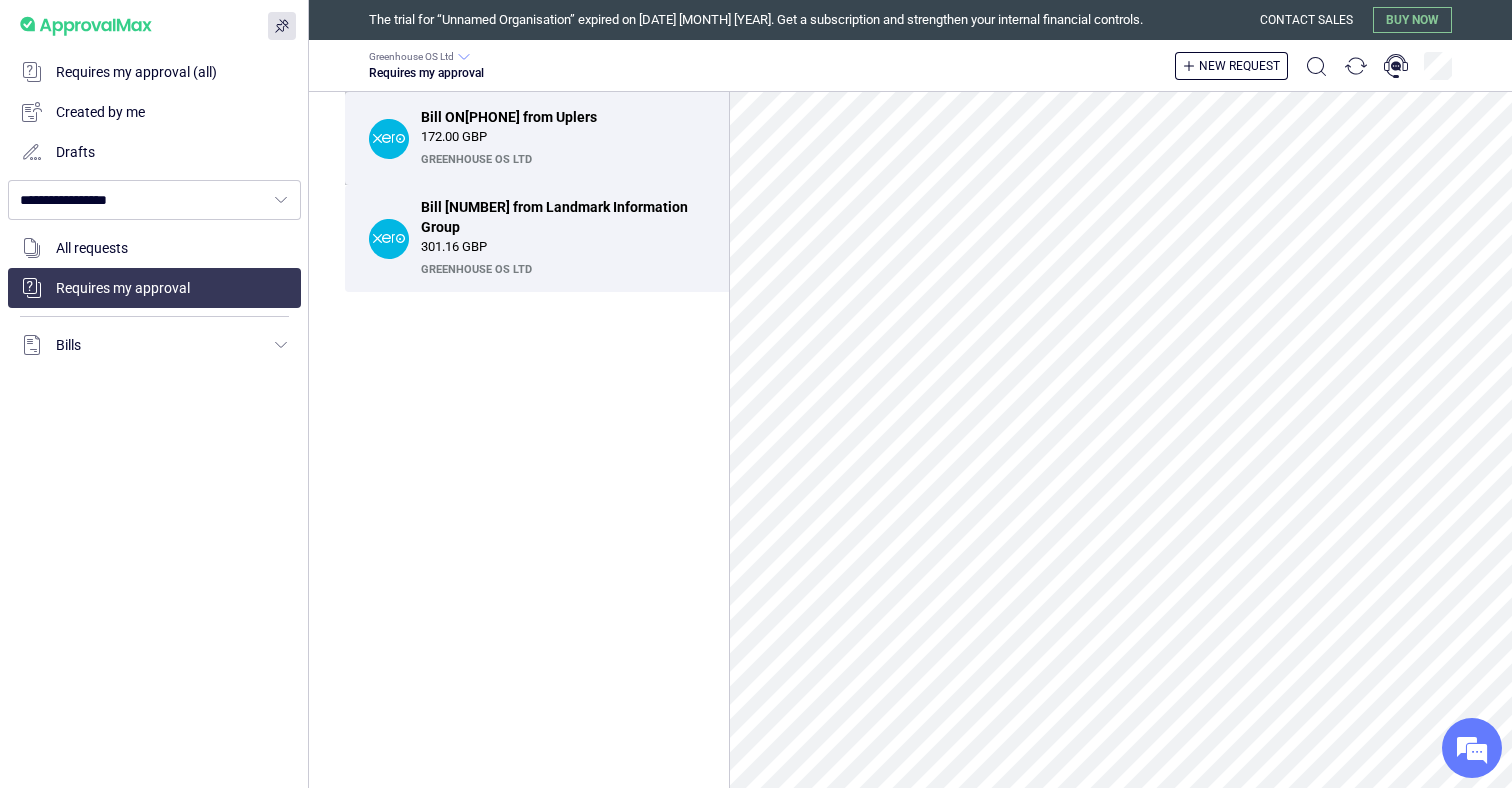 click on "Greenhouse OS Ltd" at bounding box center (560, 160) 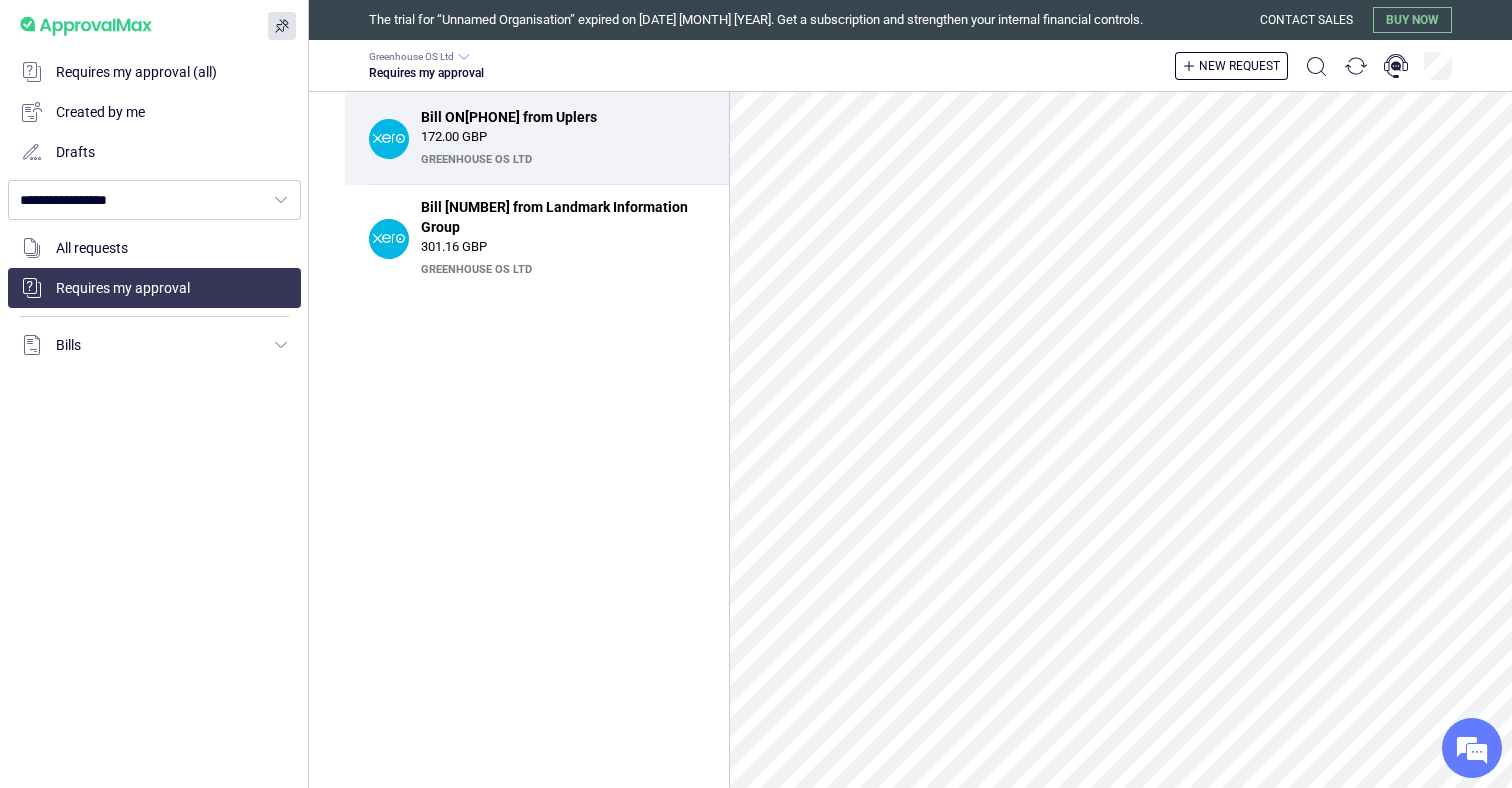 scroll, scrollTop: 0, scrollLeft: 0, axis: both 